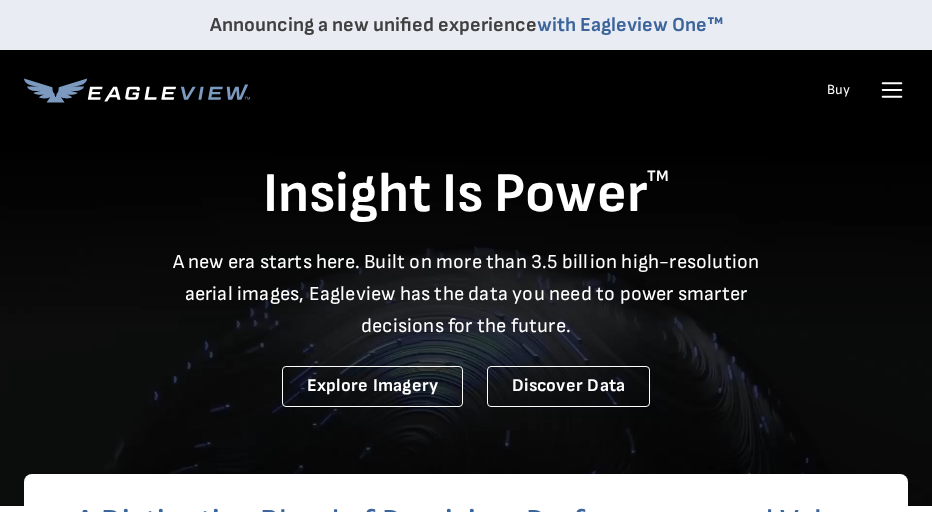 scroll, scrollTop: 0, scrollLeft: 0, axis: both 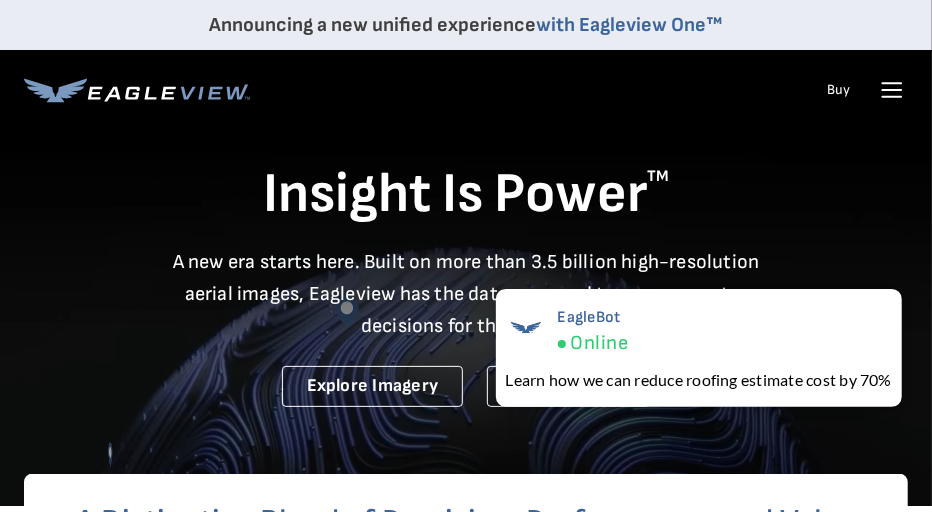 click 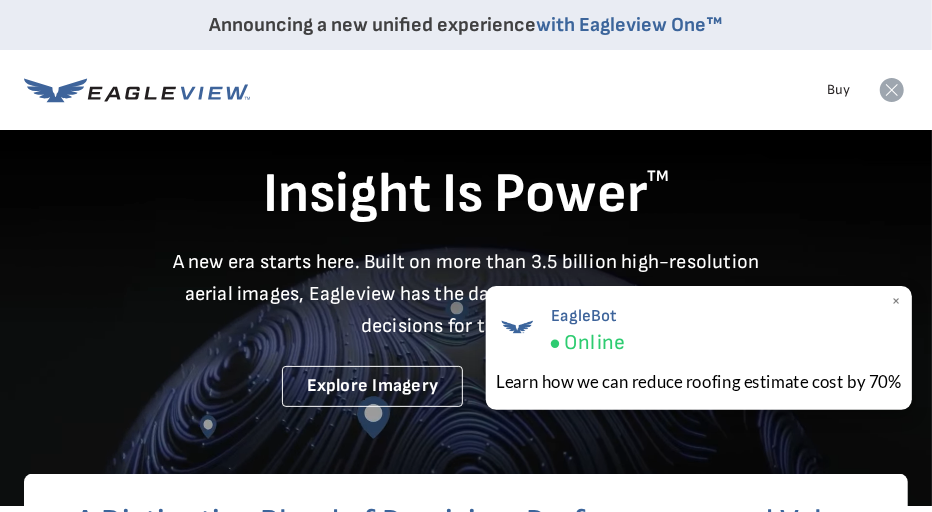 click on "×" at bounding box center [896, 301] 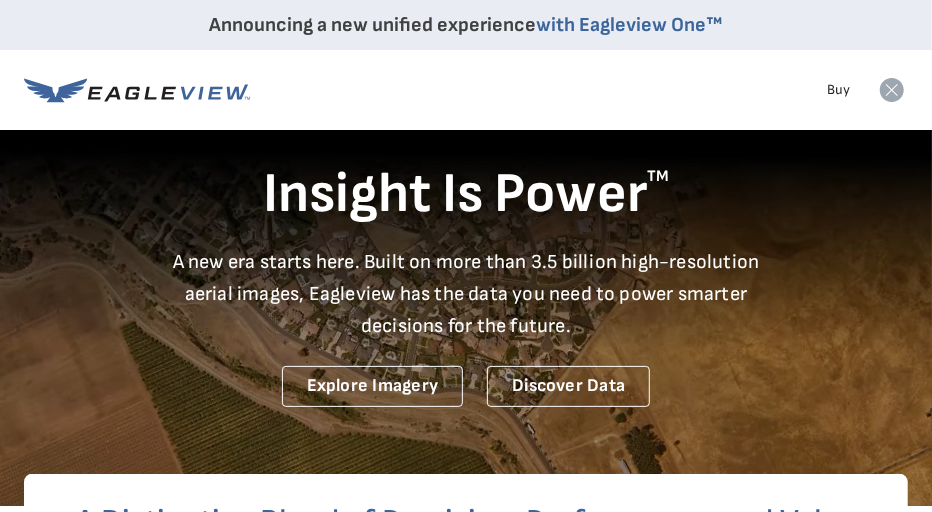 scroll, scrollTop: 447, scrollLeft: 0, axis: vertical 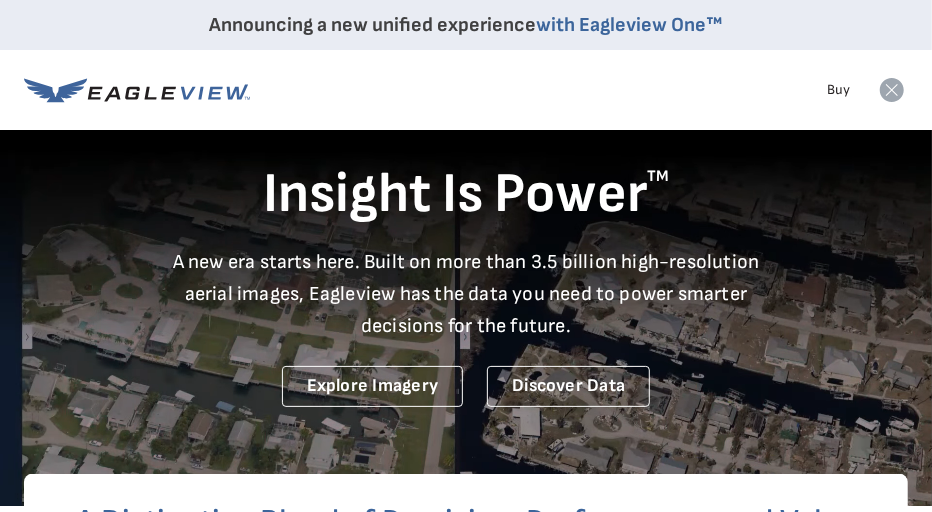 click 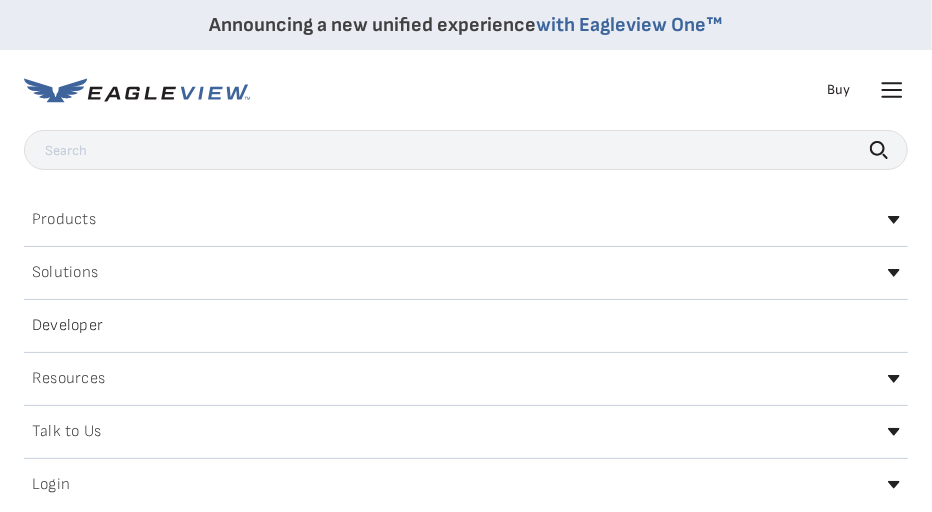 click on "Login" at bounding box center (466, 485) 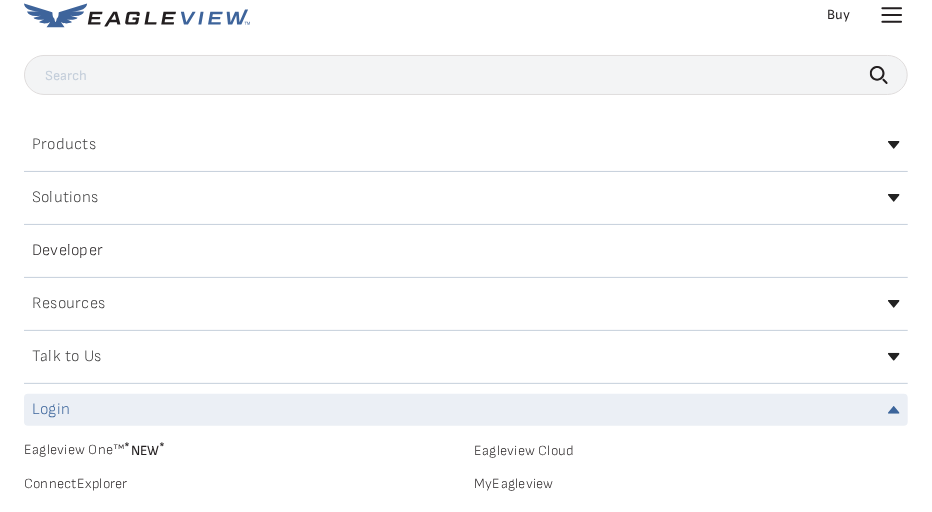 scroll, scrollTop: 79, scrollLeft: 0, axis: vertical 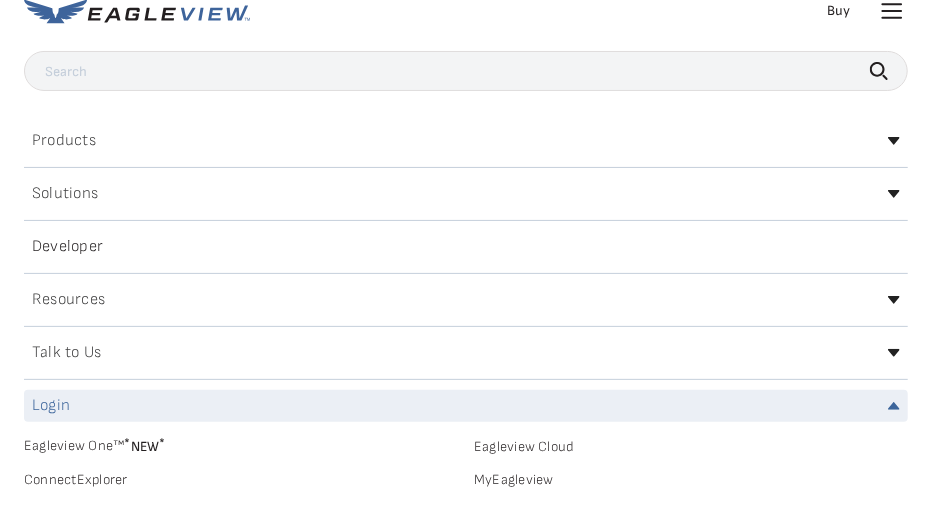 click on "MyEagleview" at bounding box center (691, 480) 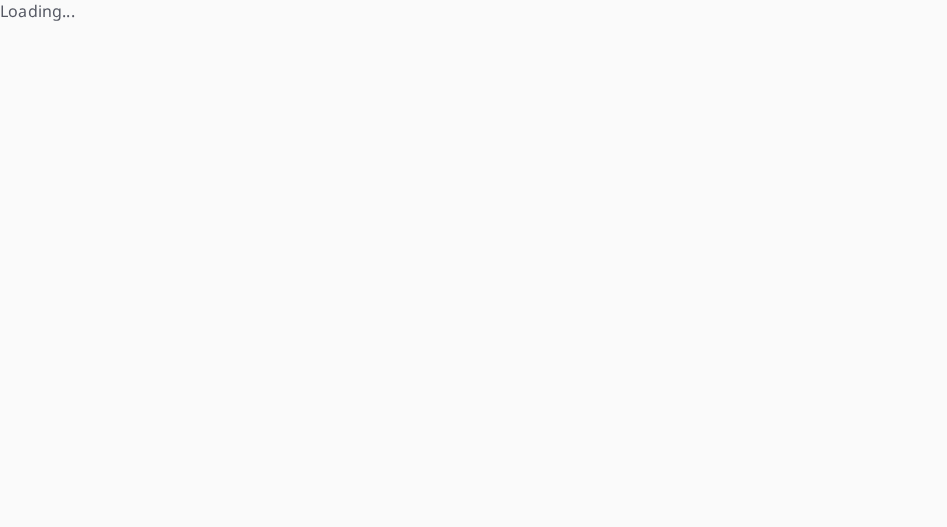 scroll, scrollTop: 0, scrollLeft: 0, axis: both 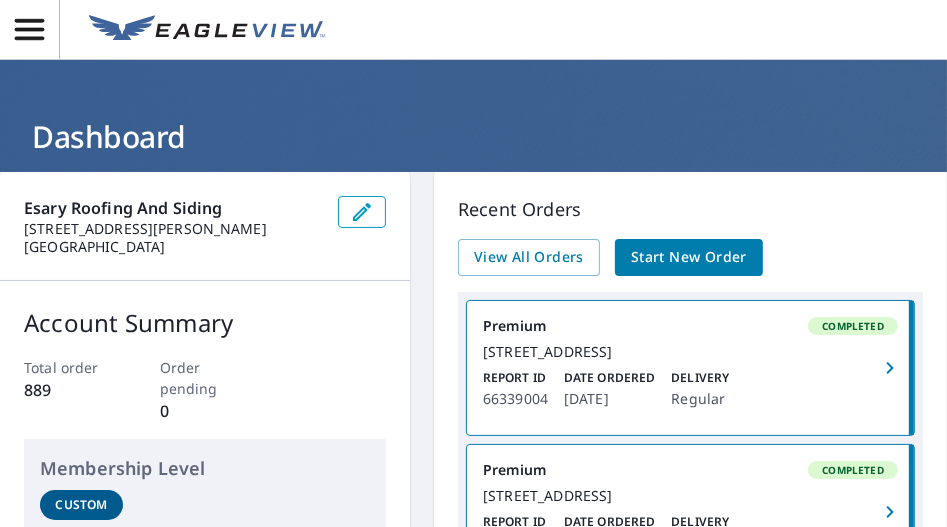 click on "Start New Order" at bounding box center [689, 257] 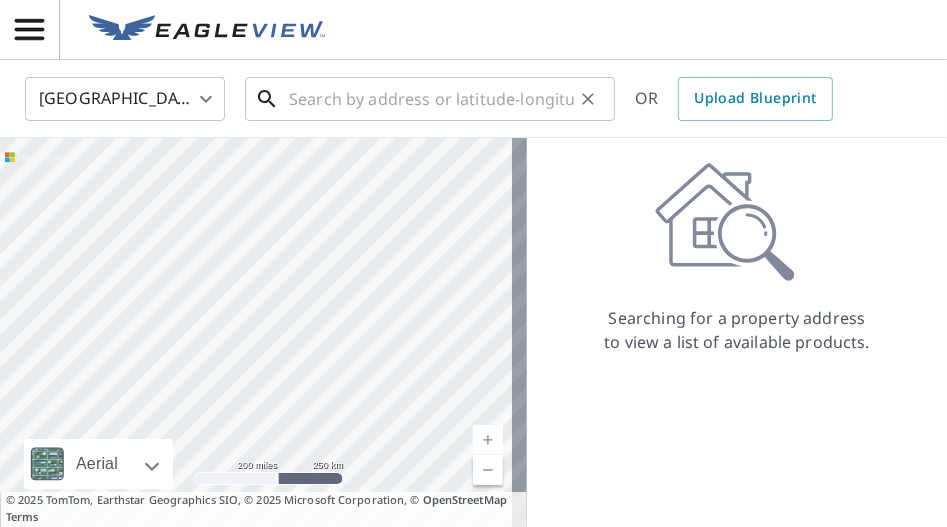 click at bounding box center [431, 99] 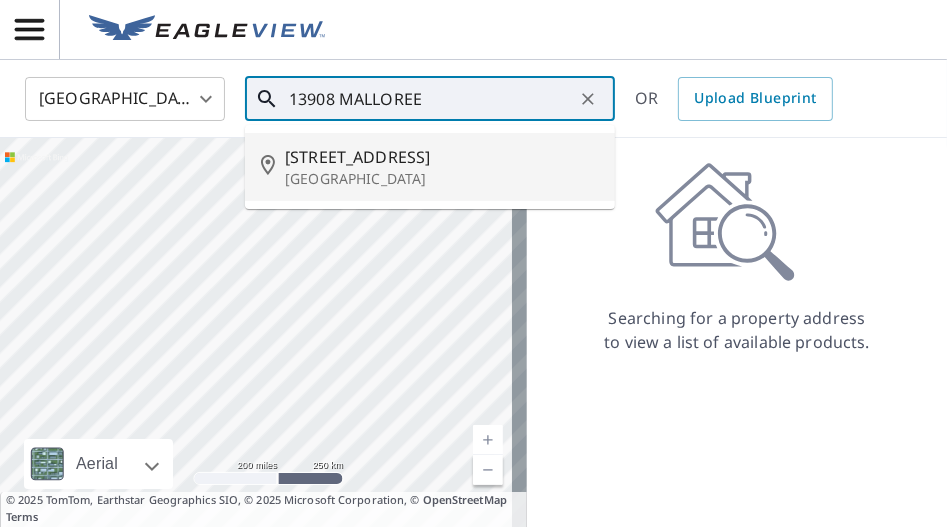 click on "13908 Malloree Ln" at bounding box center [442, 157] 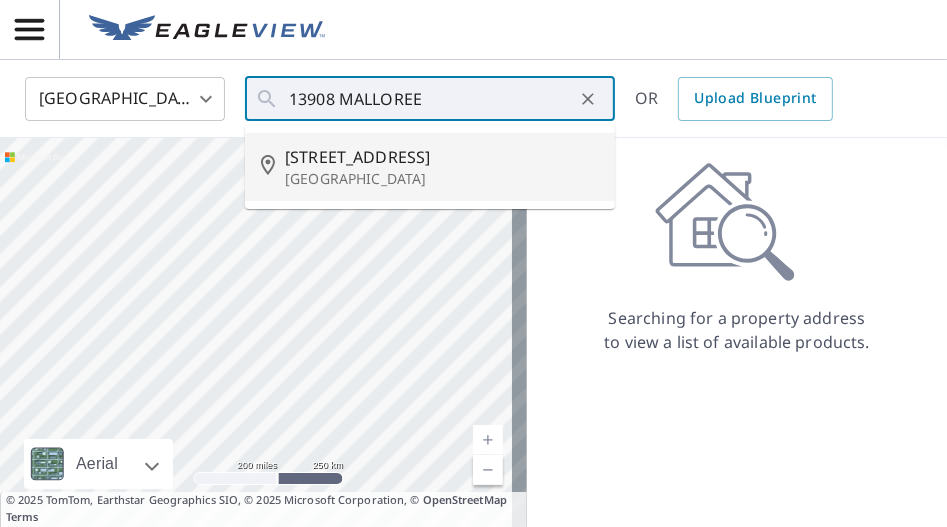 type on "13908 Malloree Ln Mount Vernon, WA 98273" 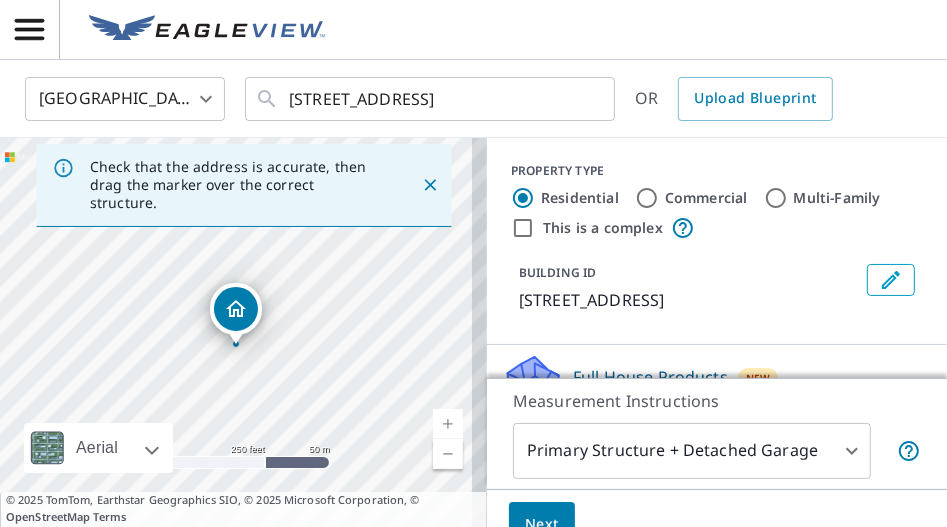 click at bounding box center [448, 424] 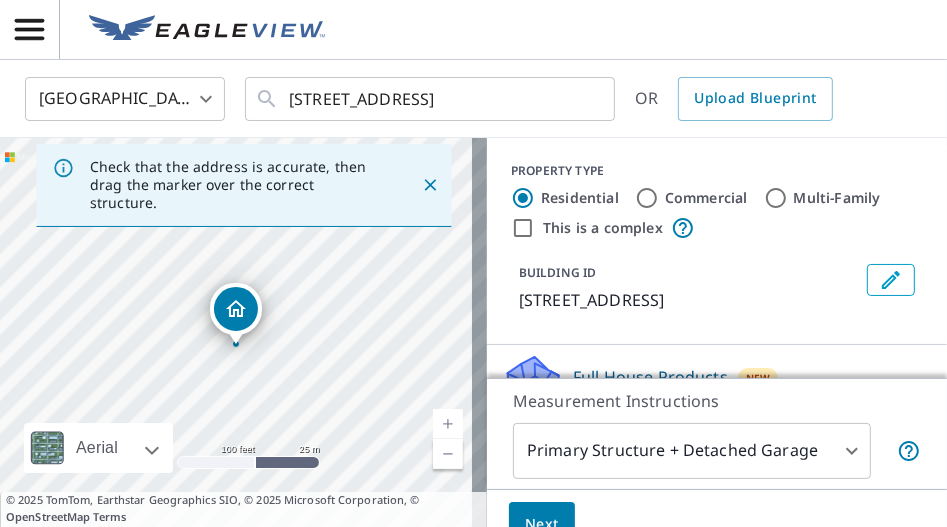 click at bounding box center (448, 424) 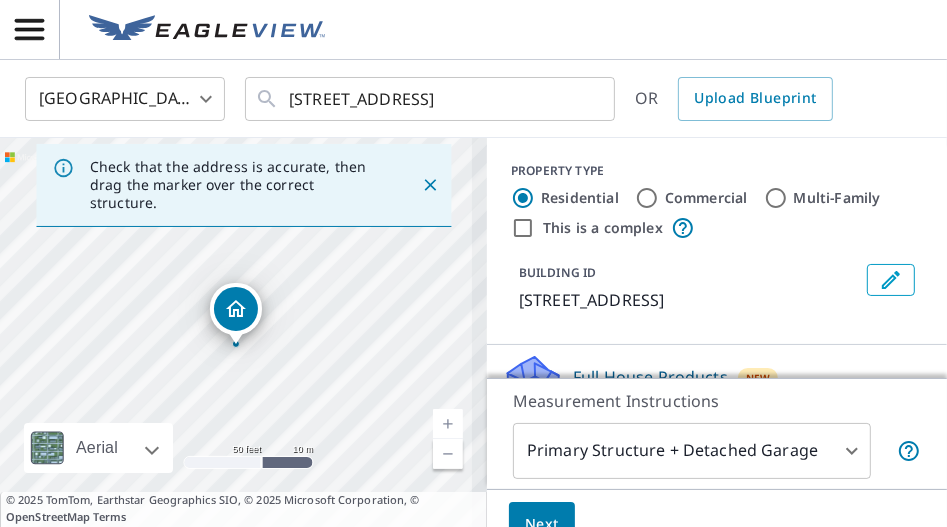 click at bounding box center [448, 424] 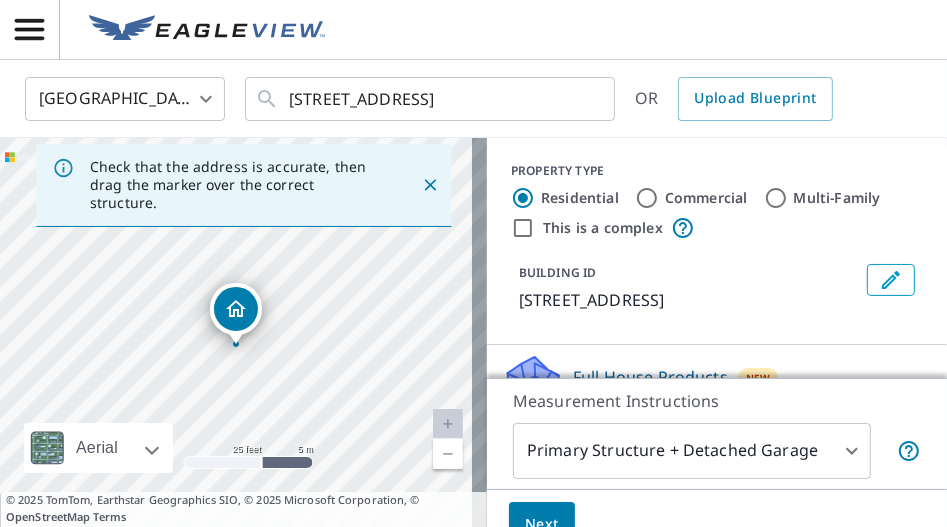 click at bounding box center [448, 424] 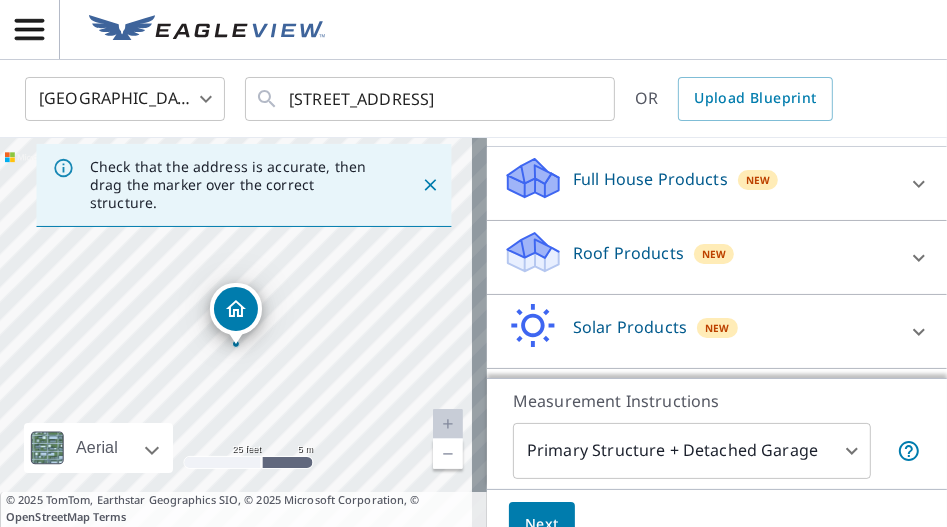 scroll, scrollTop: 204, scrollLeft: 0, axis: vertical 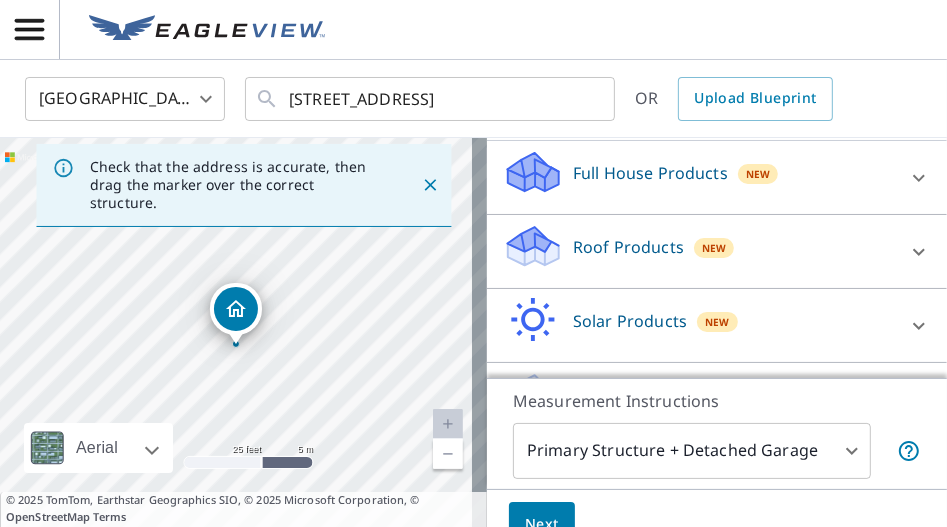 click on "Roof Products" at bounding box center [628, 247] 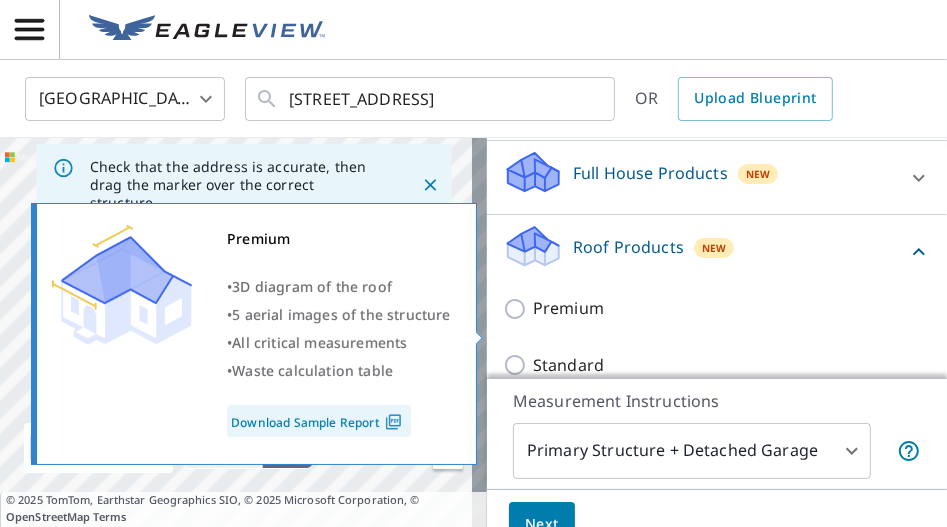 click on "Premium" at bounding box center (518, 309) 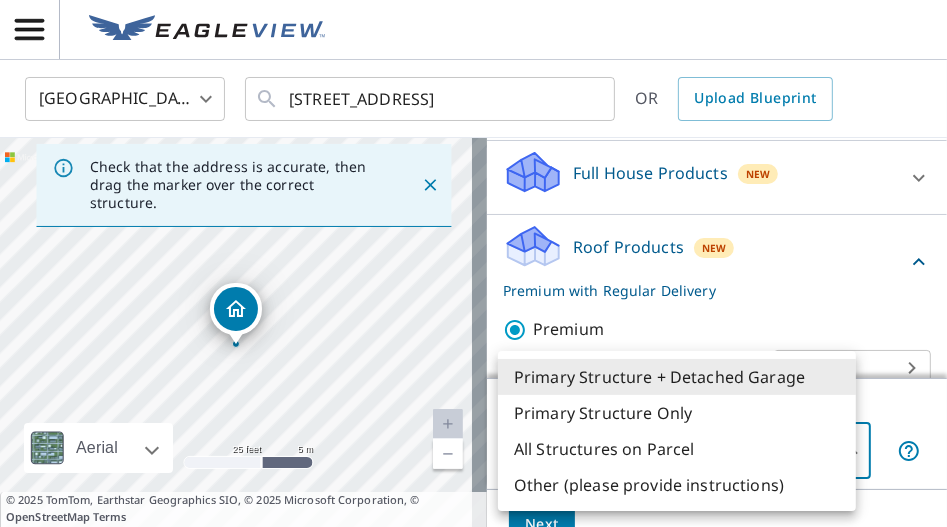 click on "DE DE
United States US ​ 13908 Malloree Ln Mount Vernon, WA 98273 ​ OR Upload Blueprint Check that the address is accurate, then drag the marker over the correct structure. 13908 Malloree Ln Mount Vernon, WA 98273 Aerial Road A standard road map Aerial A detailed look from above Labels Labels 25 feet 5 m © 2025 TomTom, © Vexcel Imaging, © 2025 Microsoft Corporation,  © OpenStreetMap Terms © 2025 TomTom, Earthstar Geographics SIO, © 2025 Microsoft Corporation, ©   OpenStreetMap   Terms Images provided by Bing Maps are for property identification purposes only and are not a representation of EagleView images or the availability of images for the property. PROPERTY TYPE Residential Commercial Multi-Family This is a complex BUILDING ID 13908 Malloree Ln, Mount Vernon, WA, 98273 Full House Products New Full House™ Roof Products New Premium with Regular Delivery Premium Delivery Regular 8 ​ Standard QuickSquares™ Gutter Bid Perfect™ Solar Products New Inform Essentials+ Inform Advanced New" at bounding box center (473, 263) 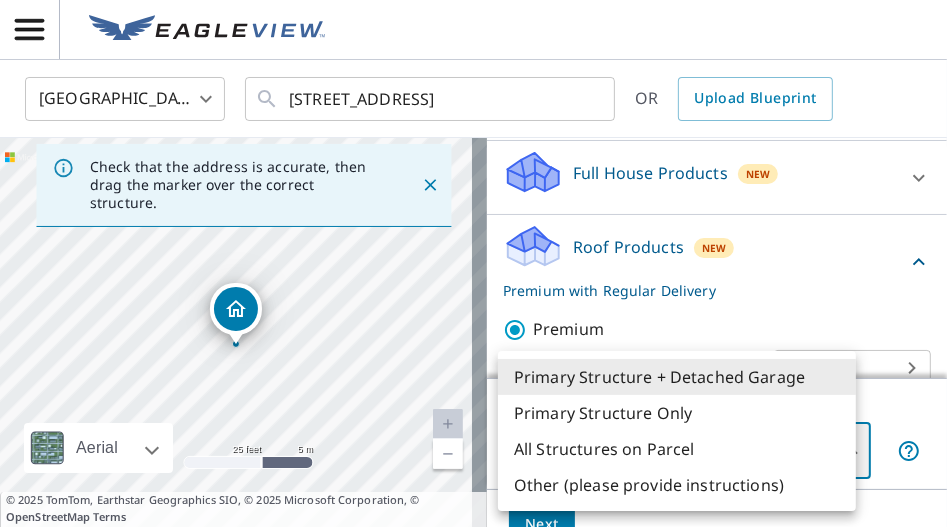 type on "2" 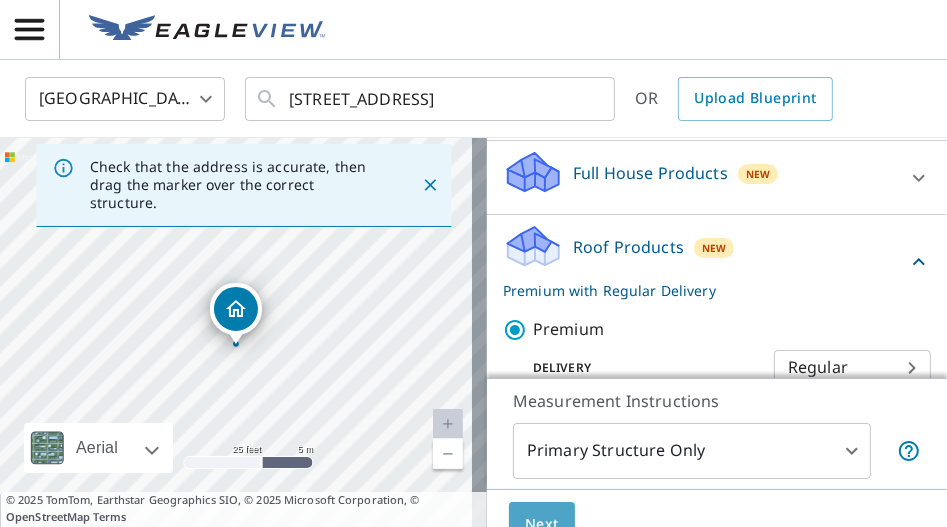 click on "Next" at bounding box center [542, 524] 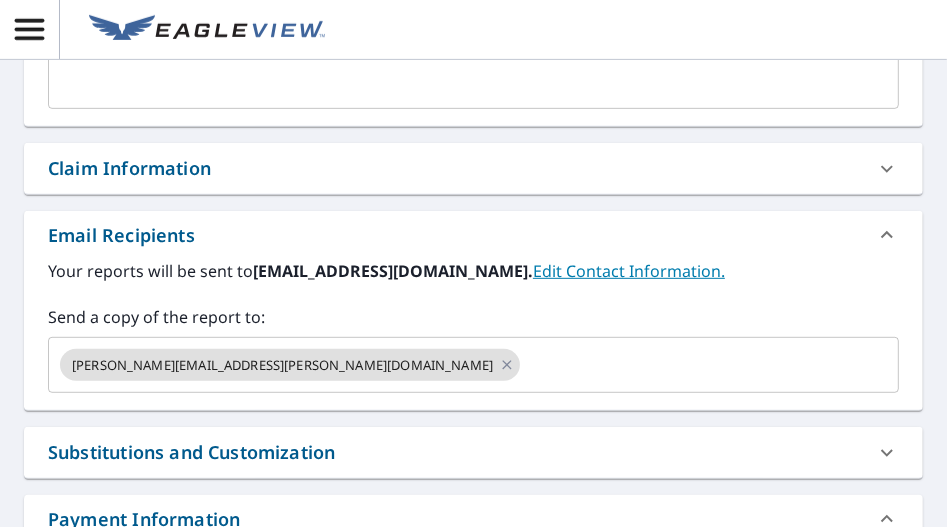 scroll, scrollTop: 668, scrollLeft: 0, axis: vertical 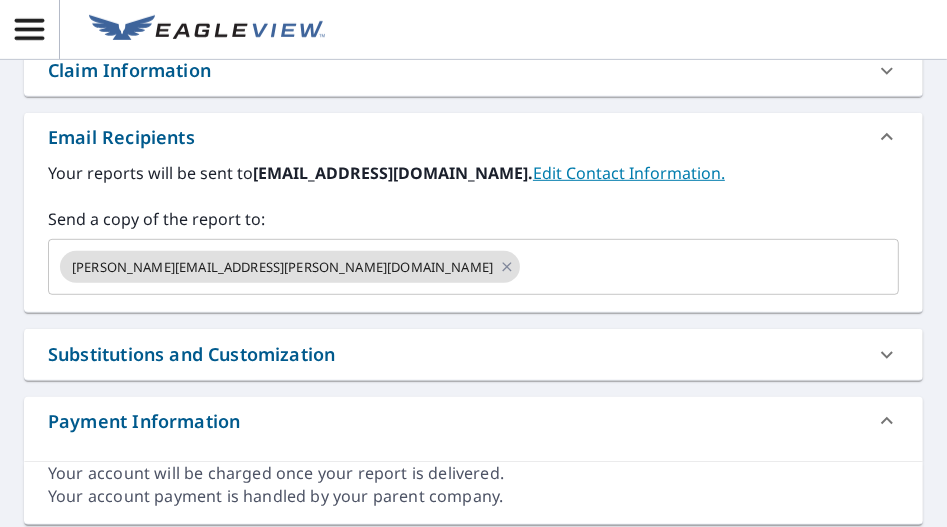 click 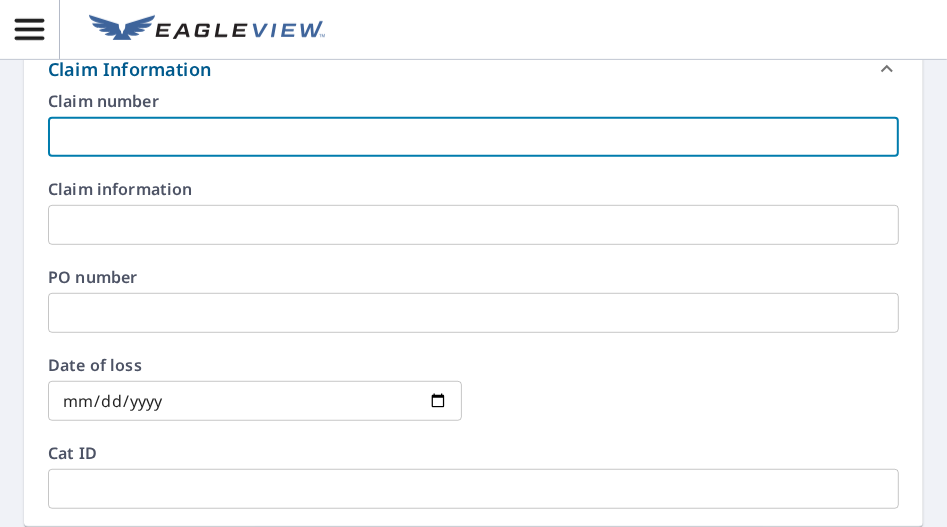 click at bounding box center (473, 137) 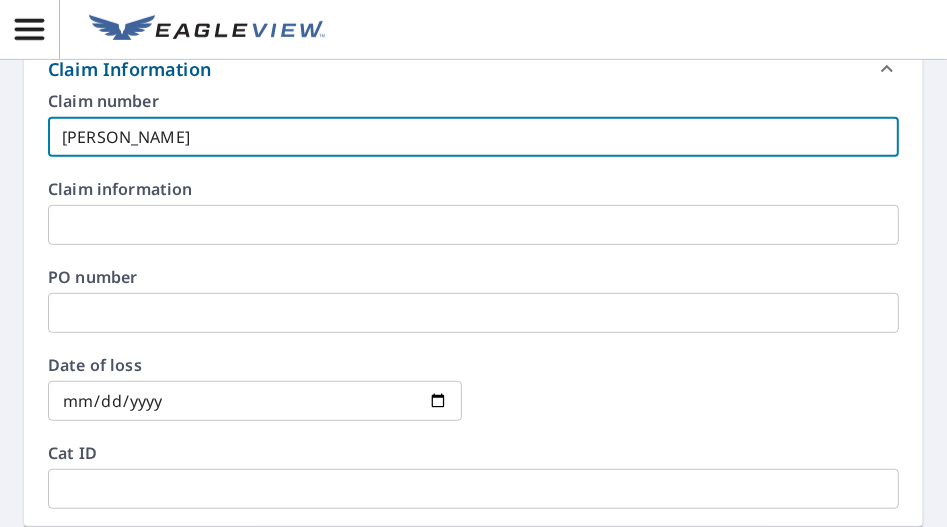 type on "MATTHEWS" 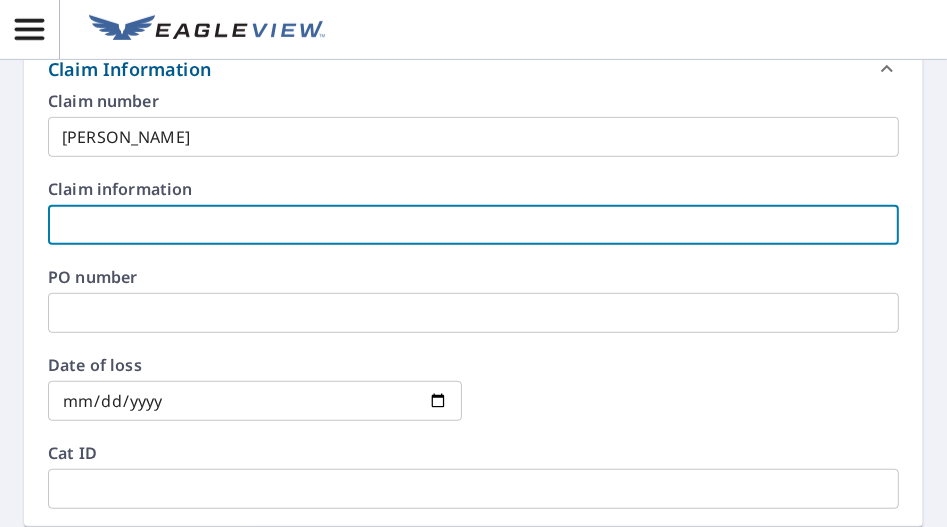 paste on "MATTHEWS" 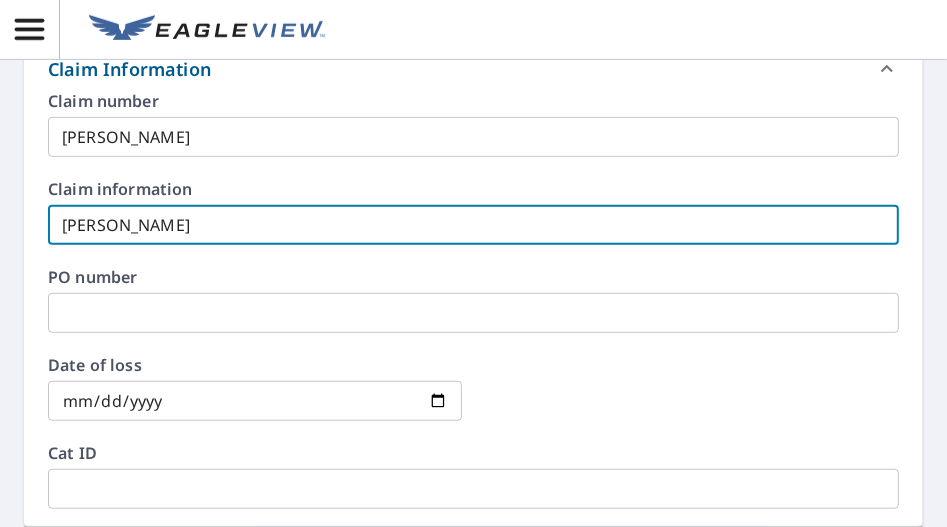 type on "MATTHEWS" 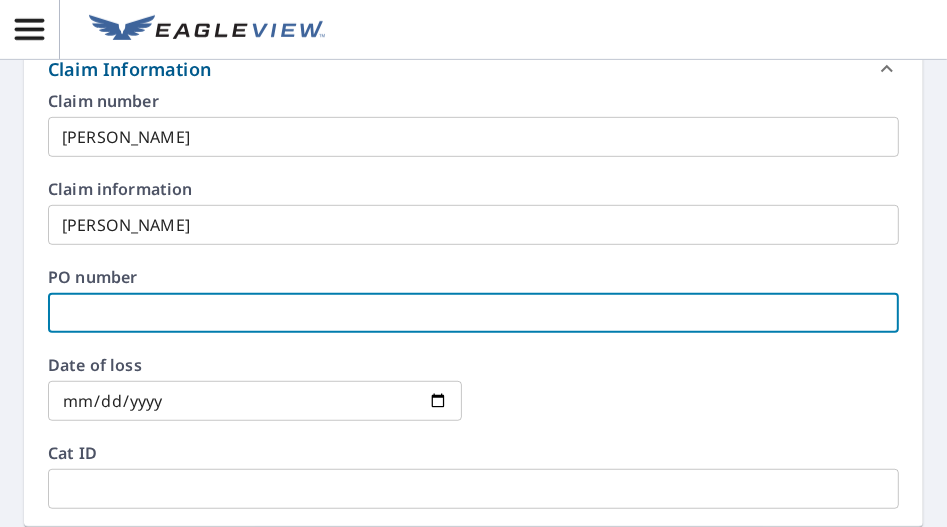 paste on "MATTHEWS" 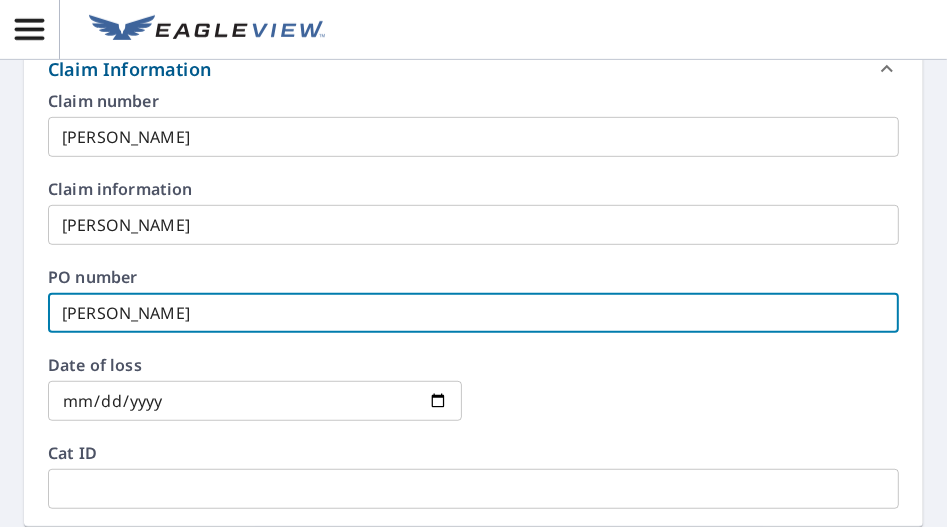 scroll, scrollTop: 1576, scrollLeft: 0, axis: vertical 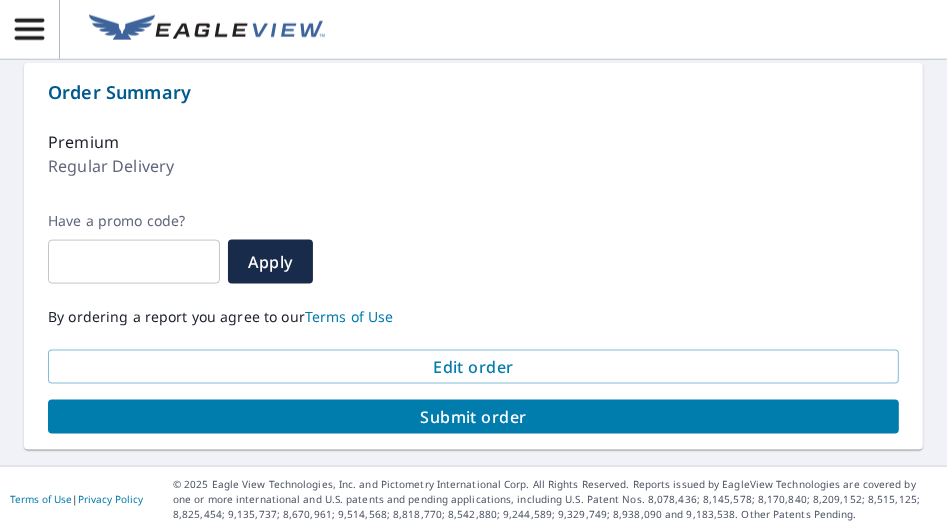 type on "MATTHEWS" 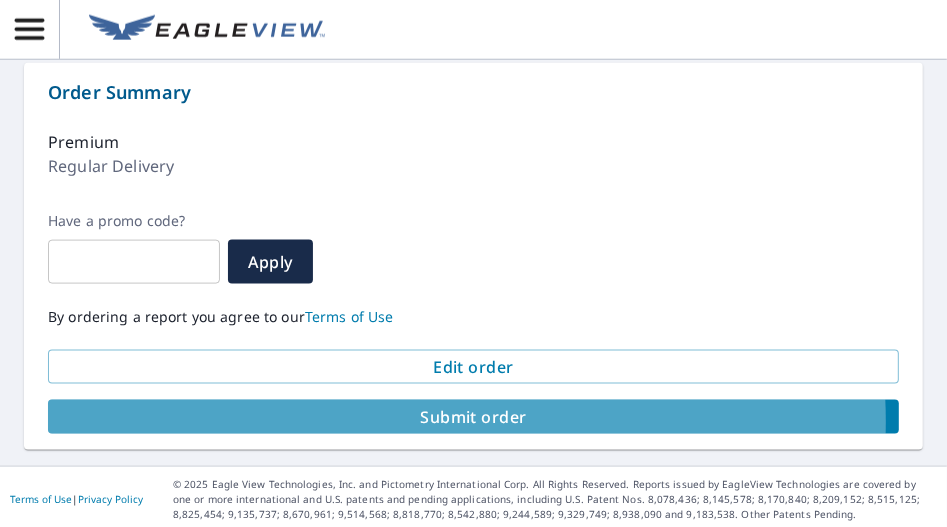 click on "Submit order" at bounding box center (473, 417) 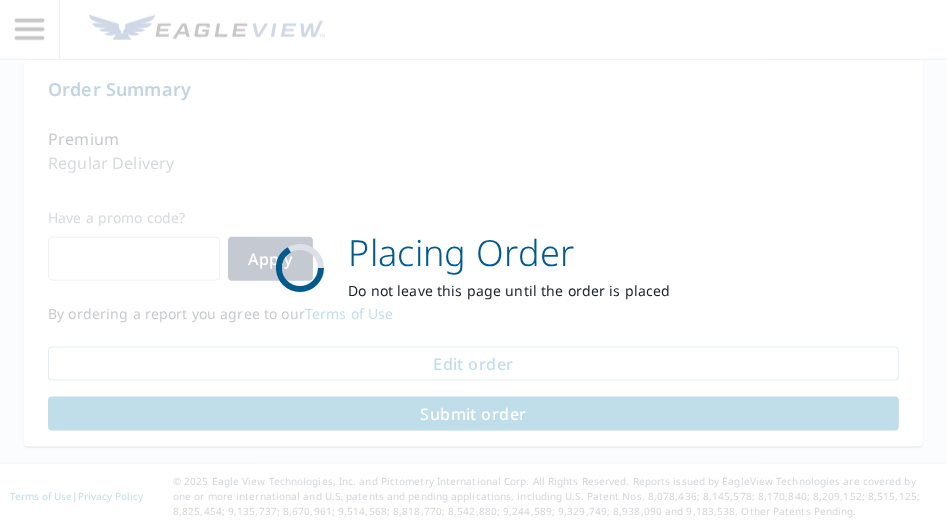 scroll, scrollTop: 1428, scrollLeft: 0, axis: vertical 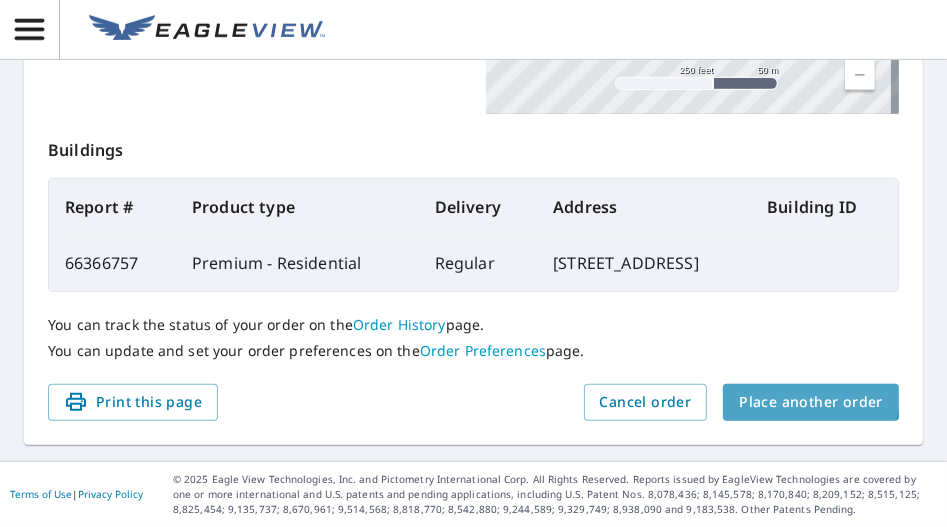 click on "Place another order" at bounding box center (811, 402) 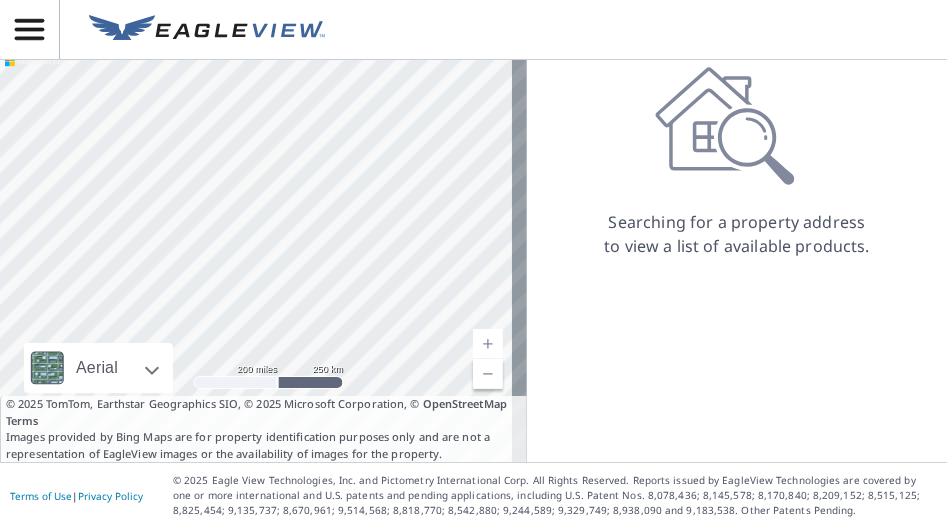 scroll, scrollTop: 0, scrollLeft: 0, axis: both 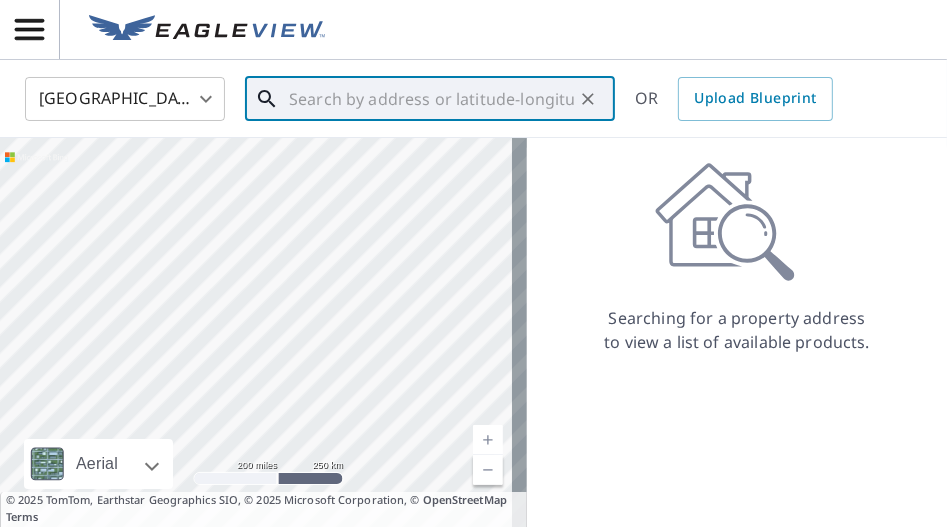 click at bounding box center [431, 99] 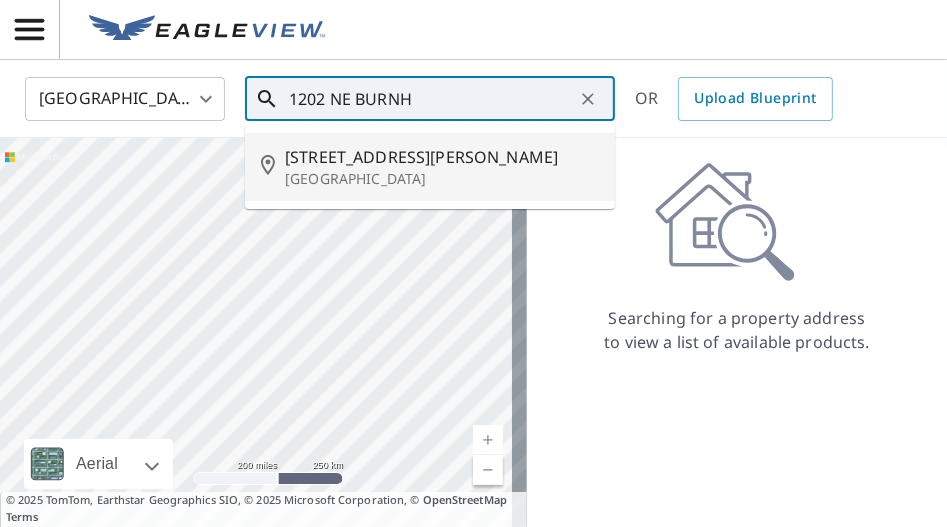 click on "1202 Ne Burnham Pl" at bounding box center (442, 157) 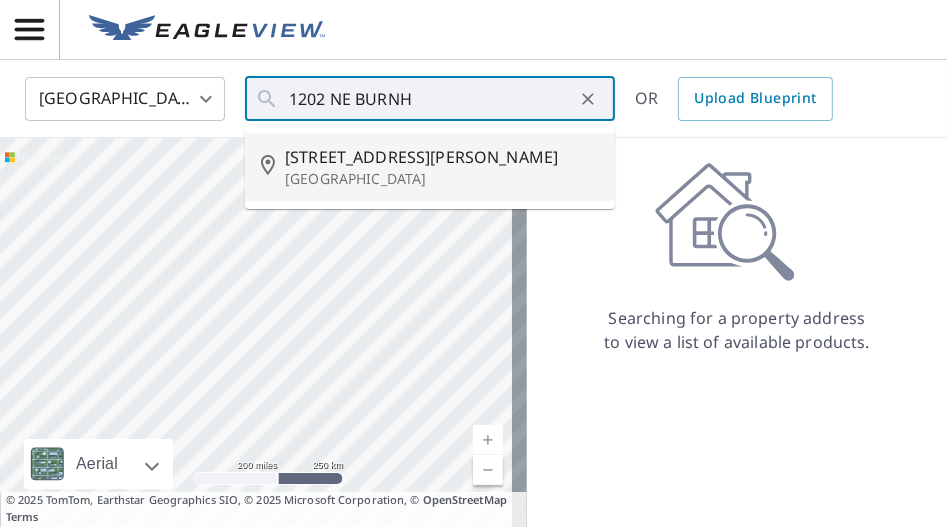 type on "1202 Ne Burnham Pl Coupeville, WA 98239" 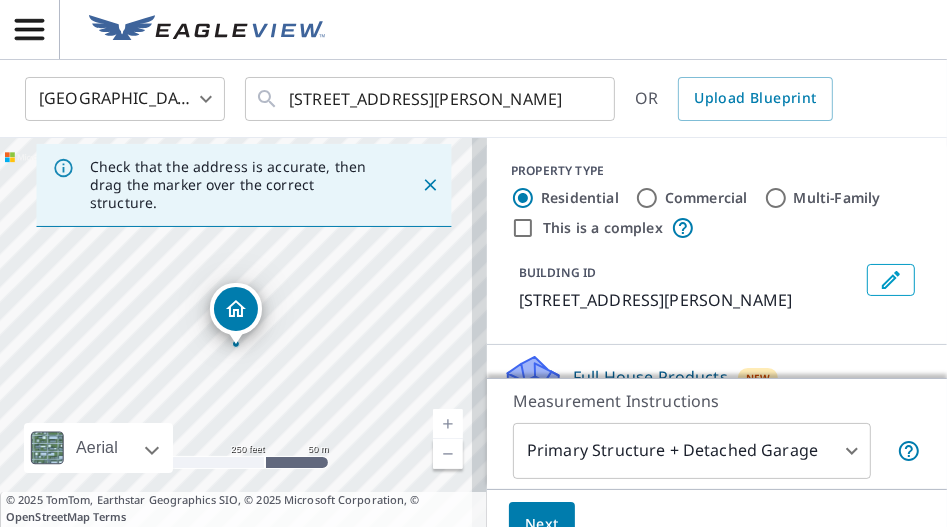 click at bounding box center [448, 424] 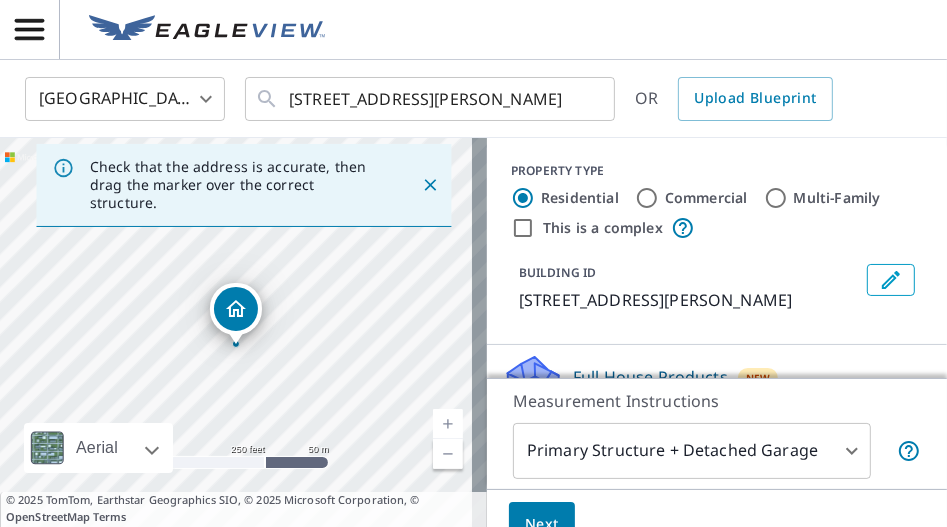 click at bounding box center (448, 424) 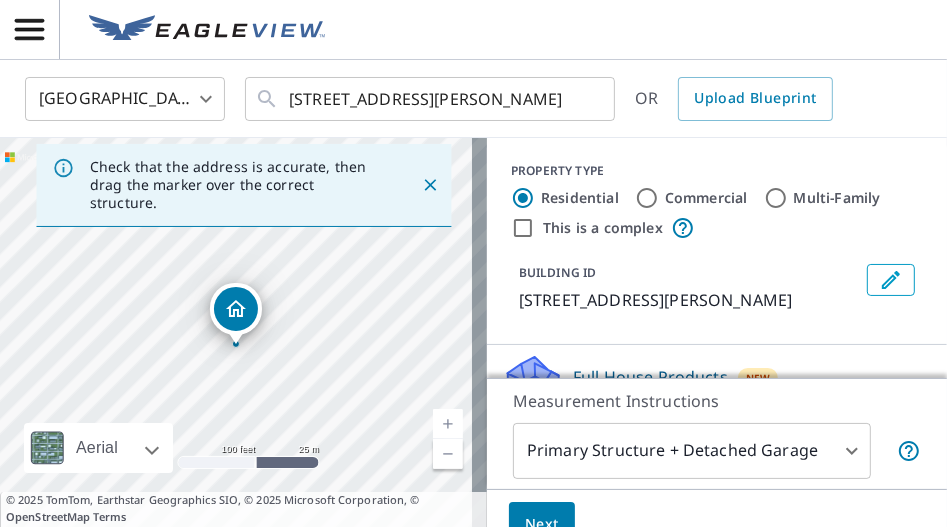 click at bounding box center (448, 424) 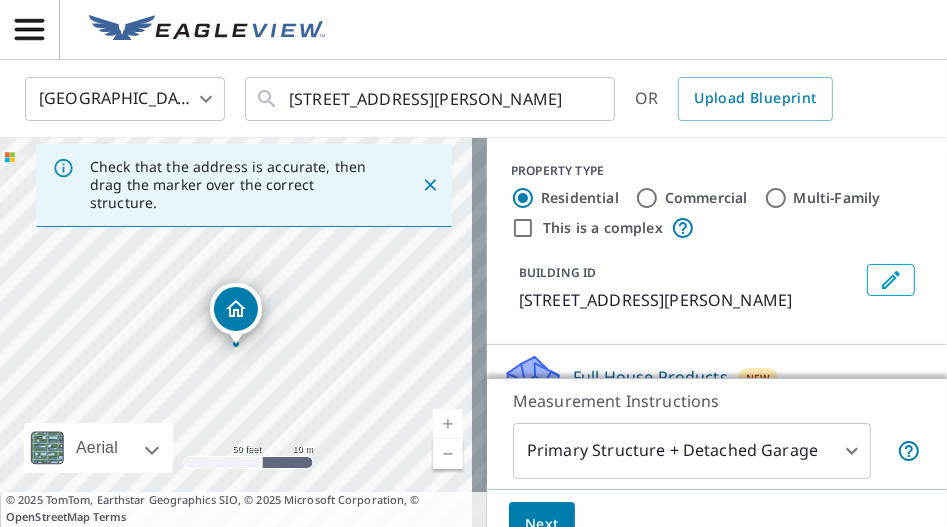 click on "Next" at bounding box center [542, 524] 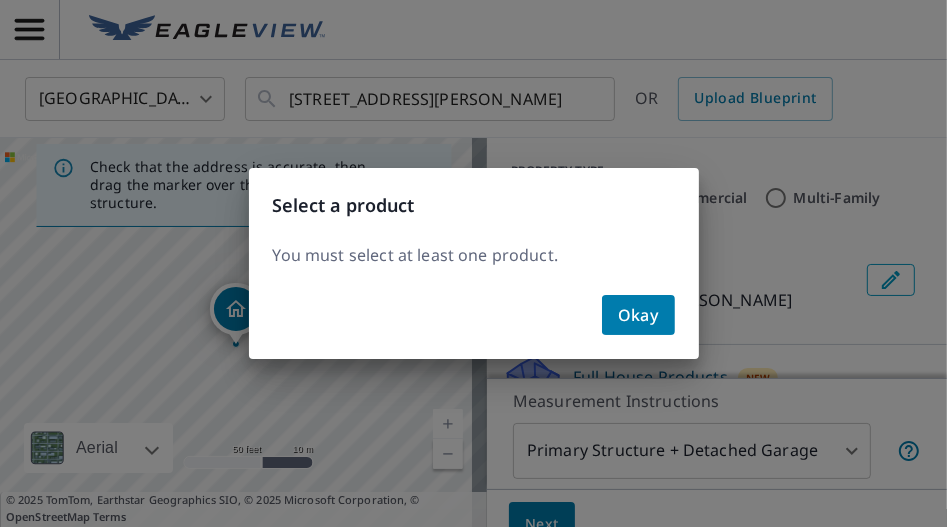 click on "Okay" 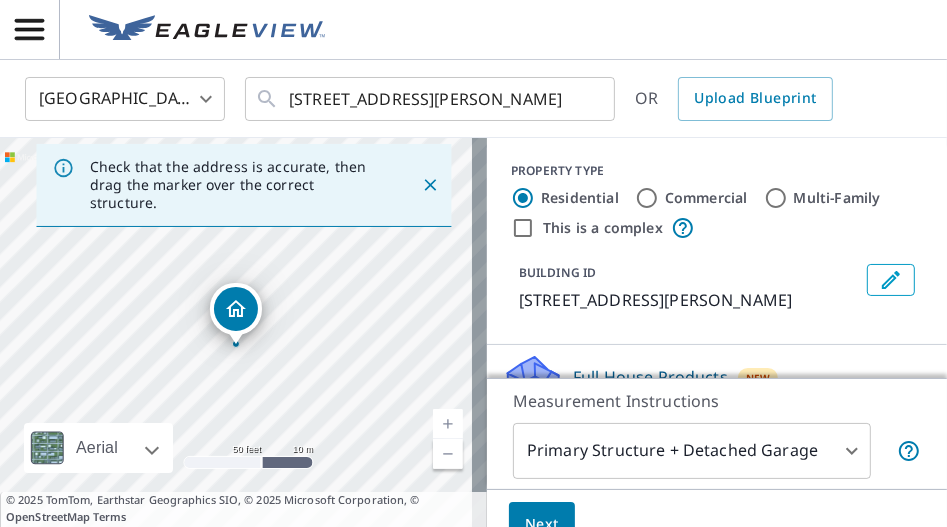 scroll, scrollTop: 18, scrollLeft: 0, axis: vertical 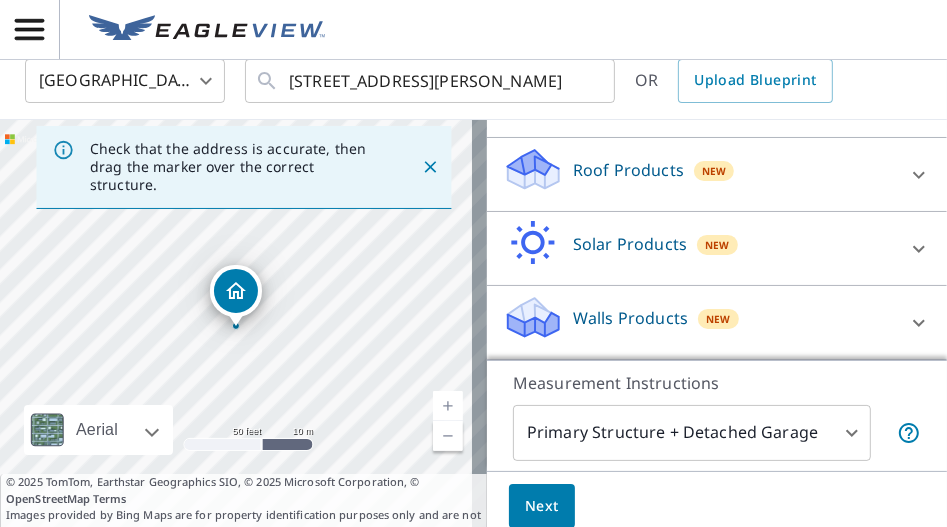 click on "Roof Products" at bounding box center (628, 170) 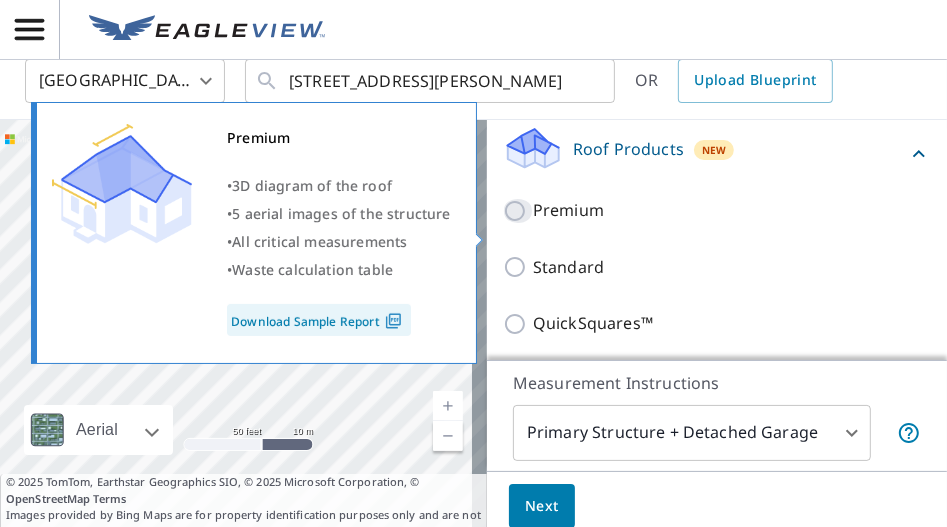 click on "Premium" at bounding box center (518, 211) 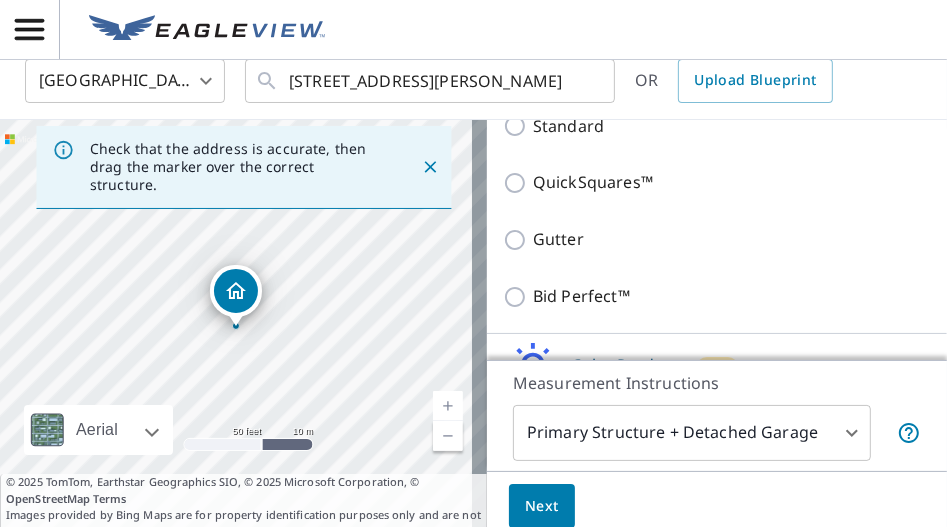 scroll, scrollTop: 634, scrollLeft: 0, axis: vertical 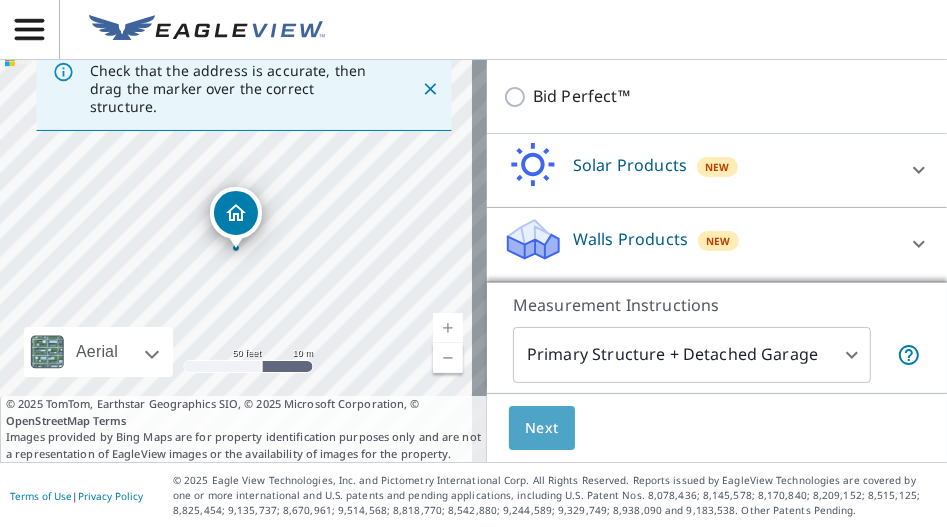 click on "Next" at bounding box center (542, 428) 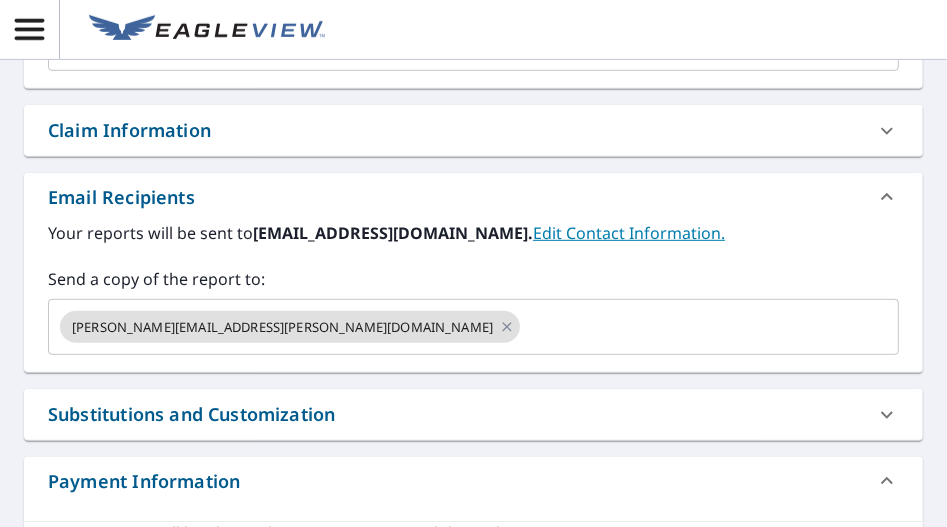 scroll, scrollTop: 606, scrollLeft: 0, axis: vertical 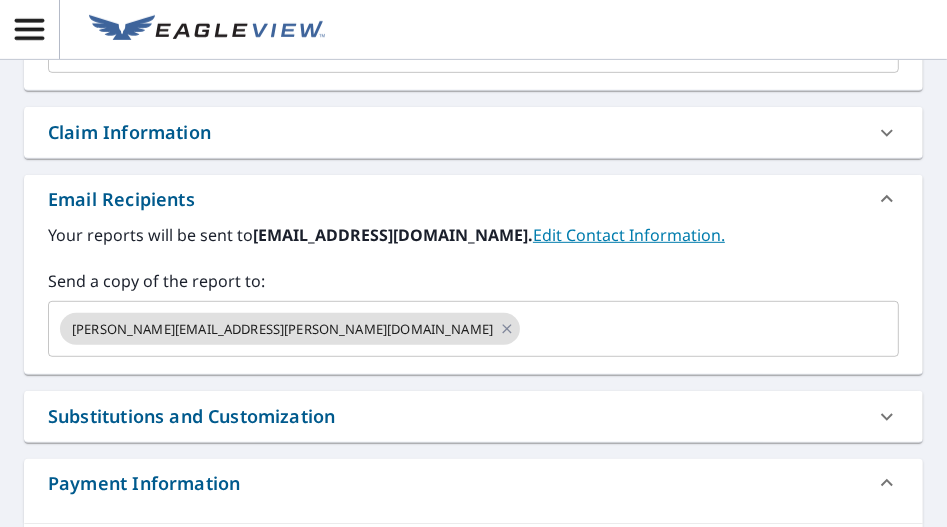 click 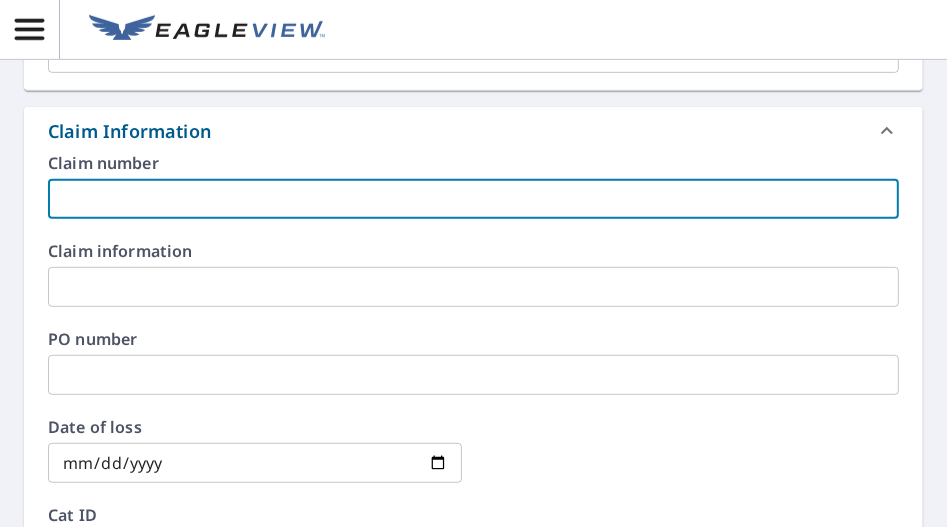 click at bounding box center (473, 199) 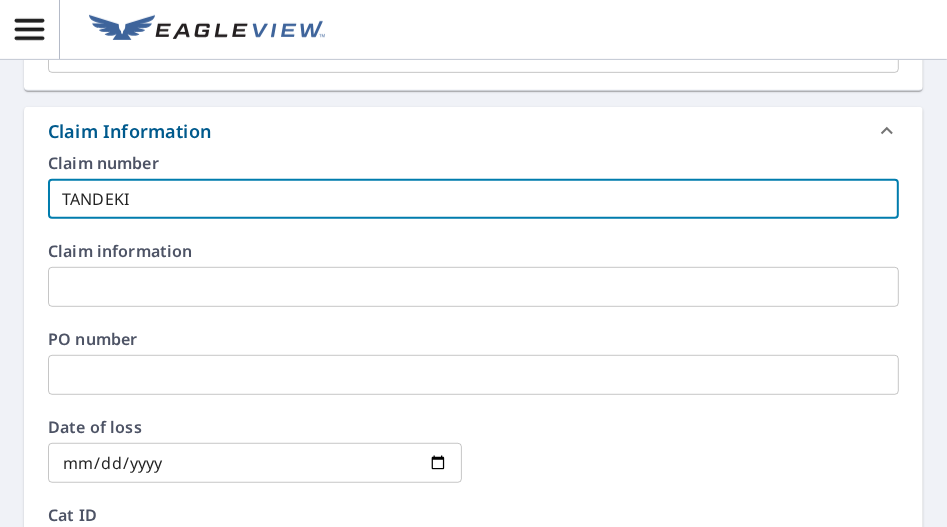 type on "TANDEKI" 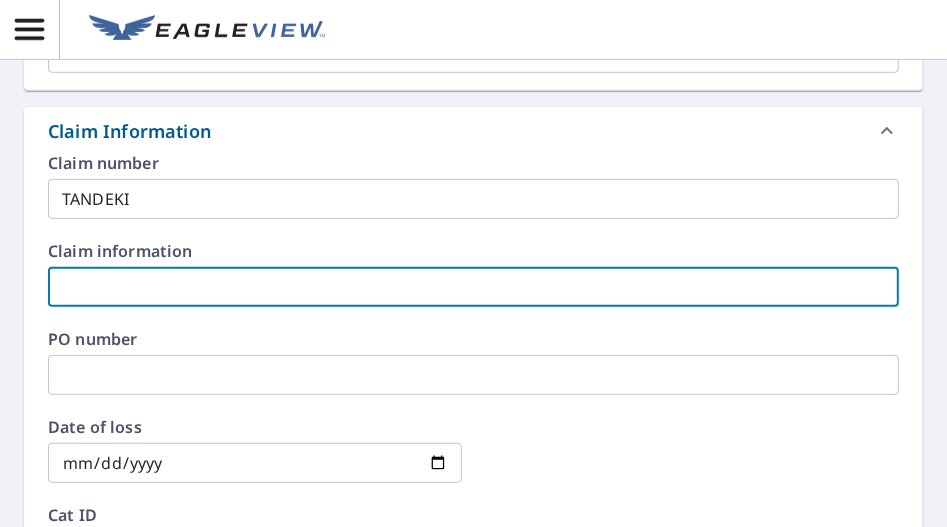 paste on "TANDEKI" 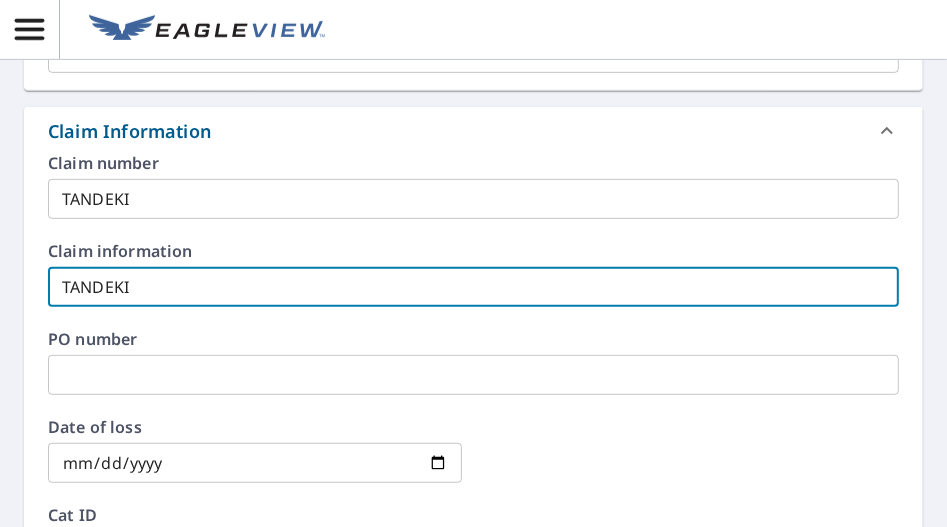 type on "TANDEKI" 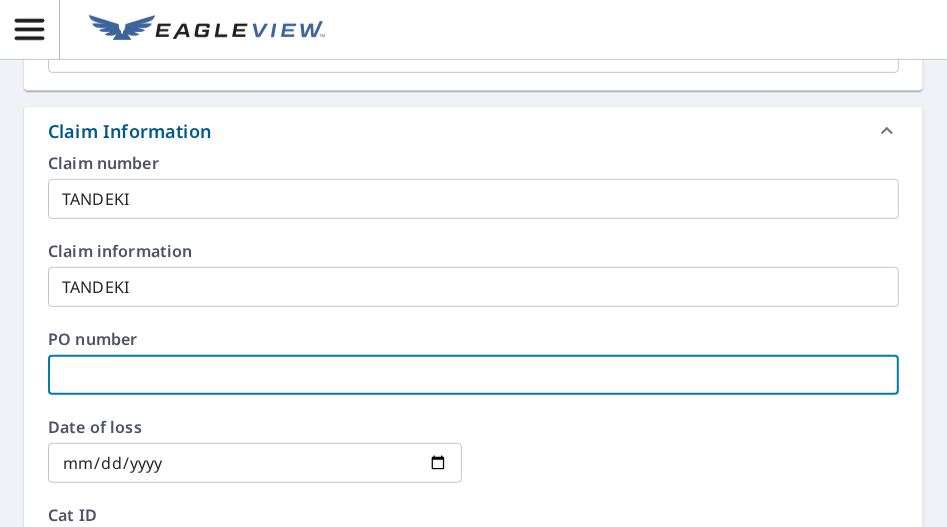 paste on "TANDEKI" 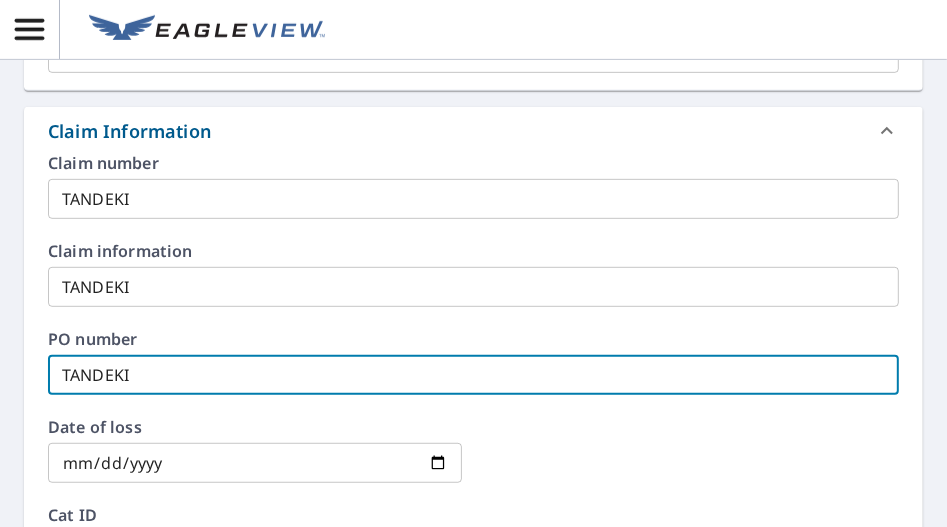scroll, scrollTop: 1576, scrollLeft: 0, axis: vertical 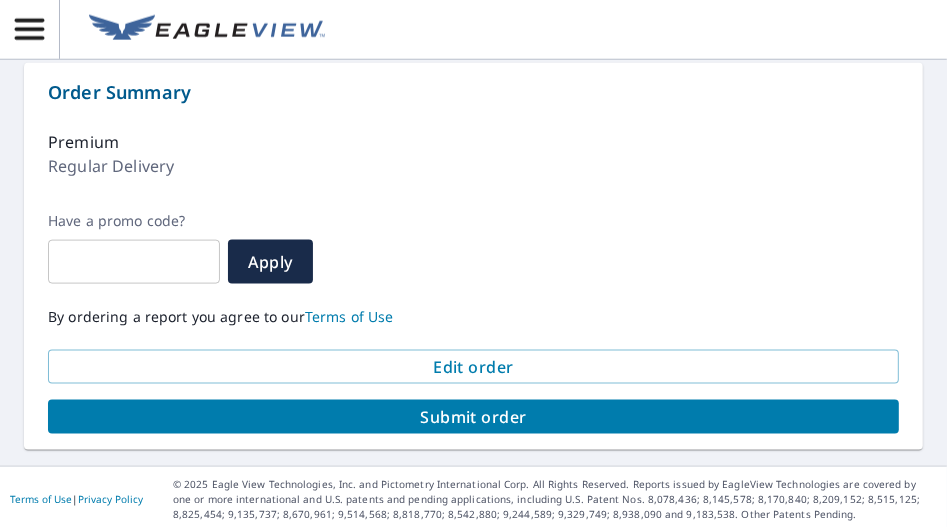 type on "TANDEKI" 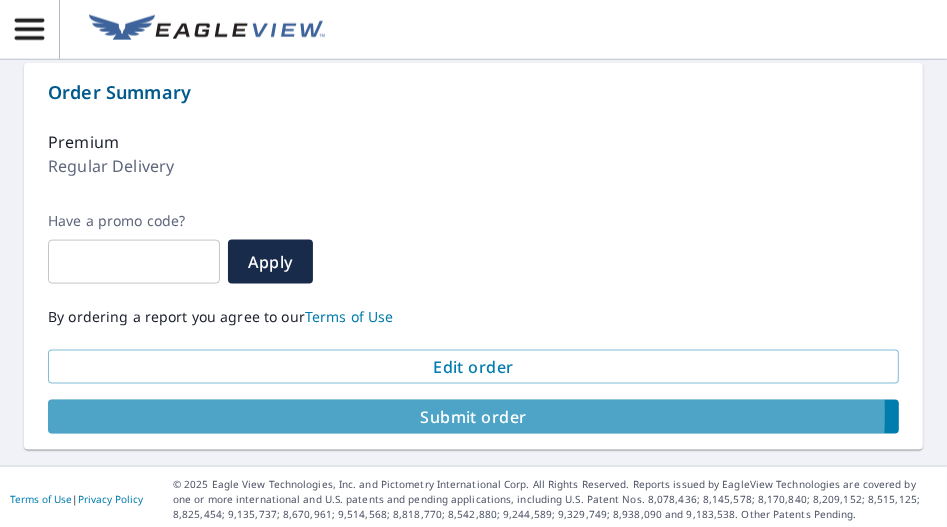 click on "Submit order" at bounding box center (473, 417) 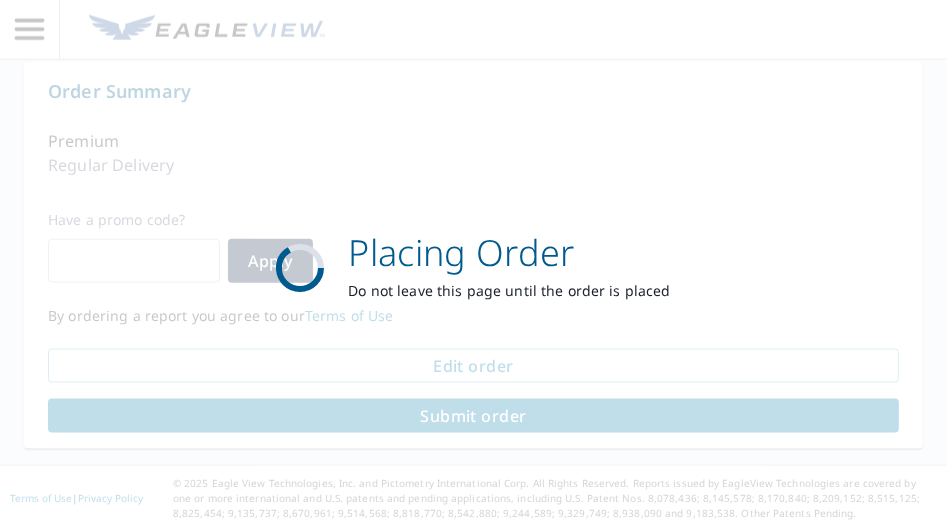 scroll, scrollTop: 1428, scrollLeft: 0, axis: vertical 